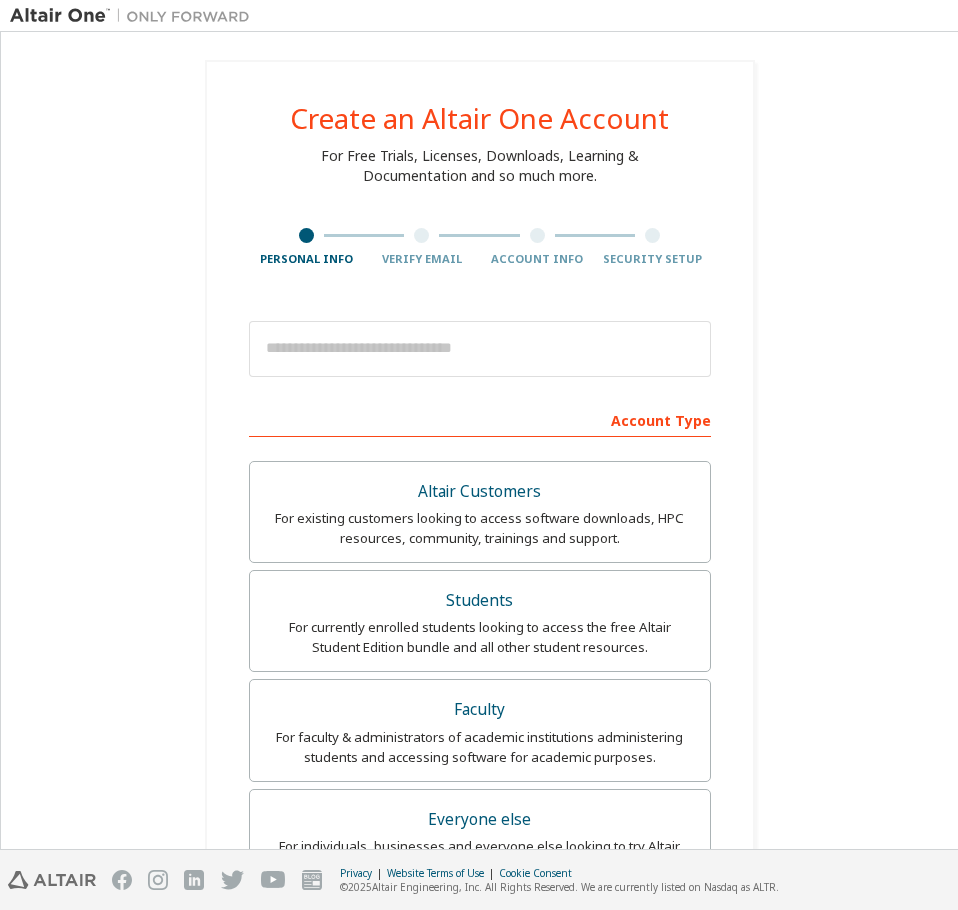 scroll, scrollTop: 0, scrollLeft: 0, axis: both 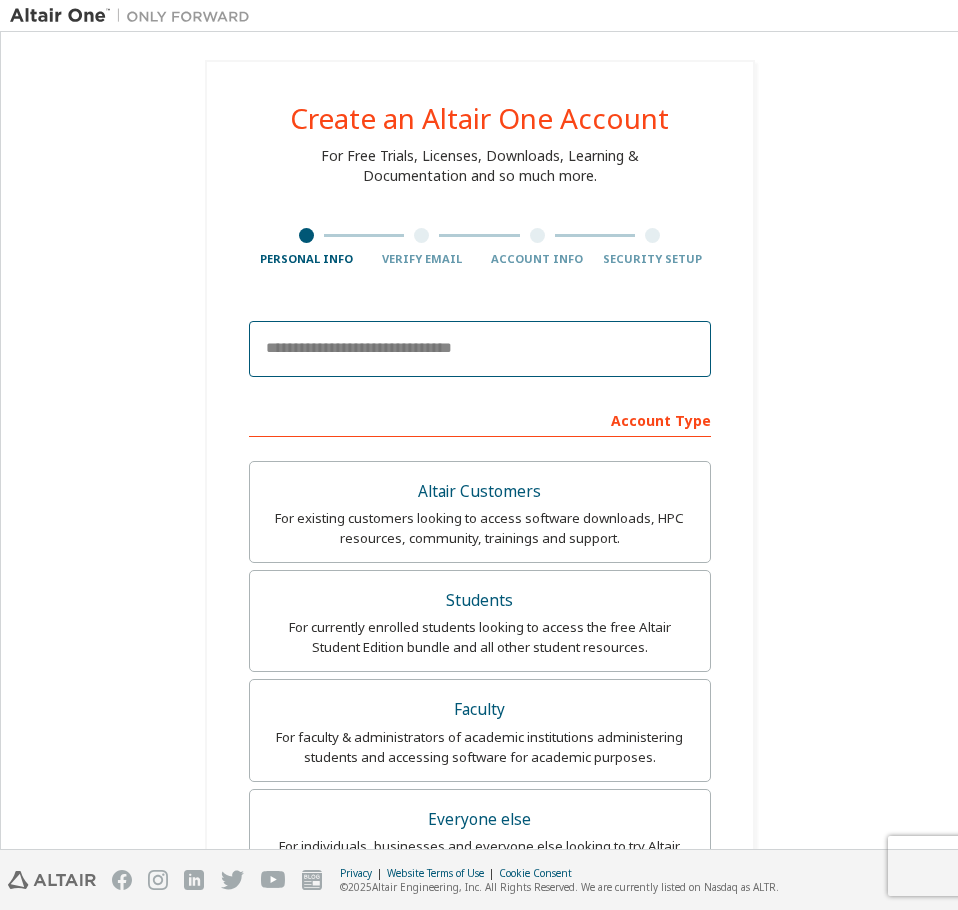 click at bounding box center [480, 349] 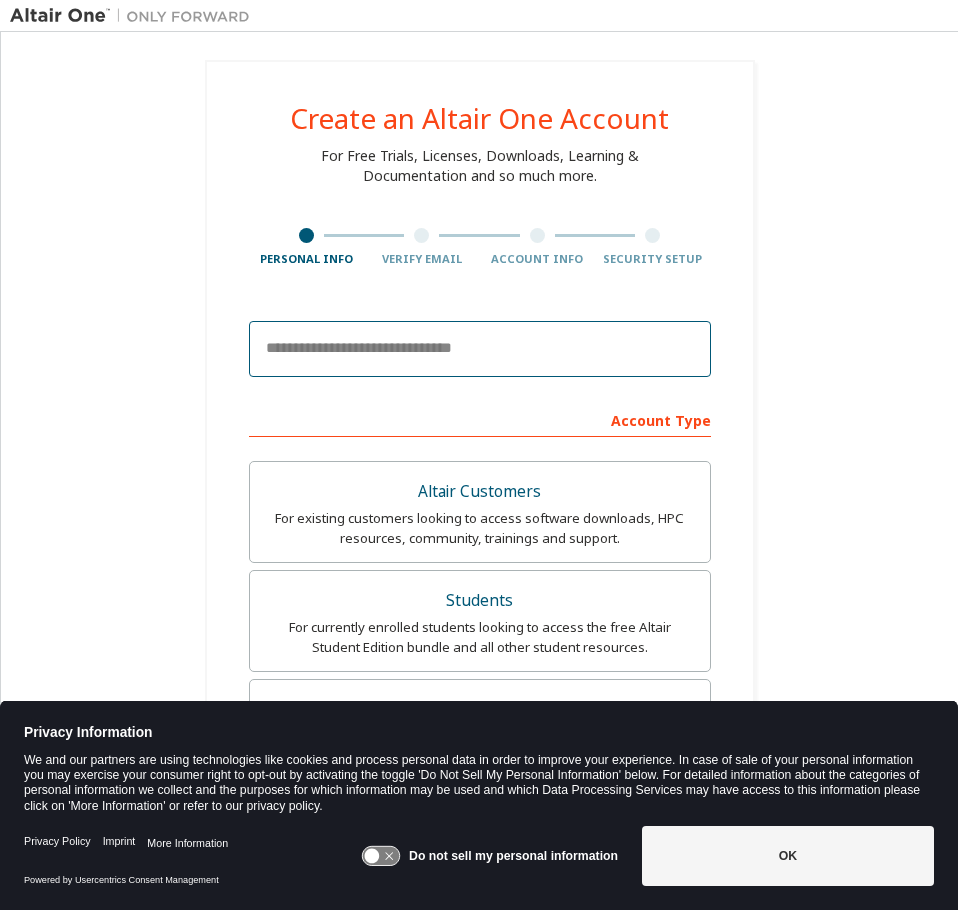 click at bounding box center (480, 349) 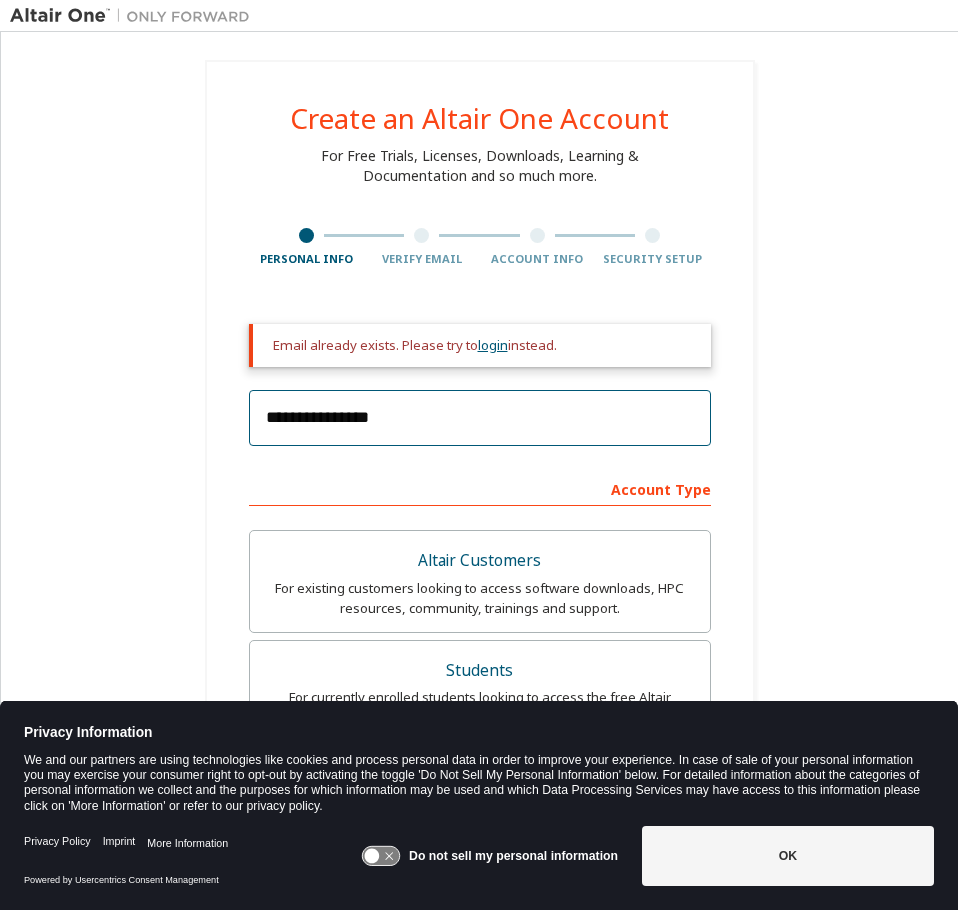 type on "**********" 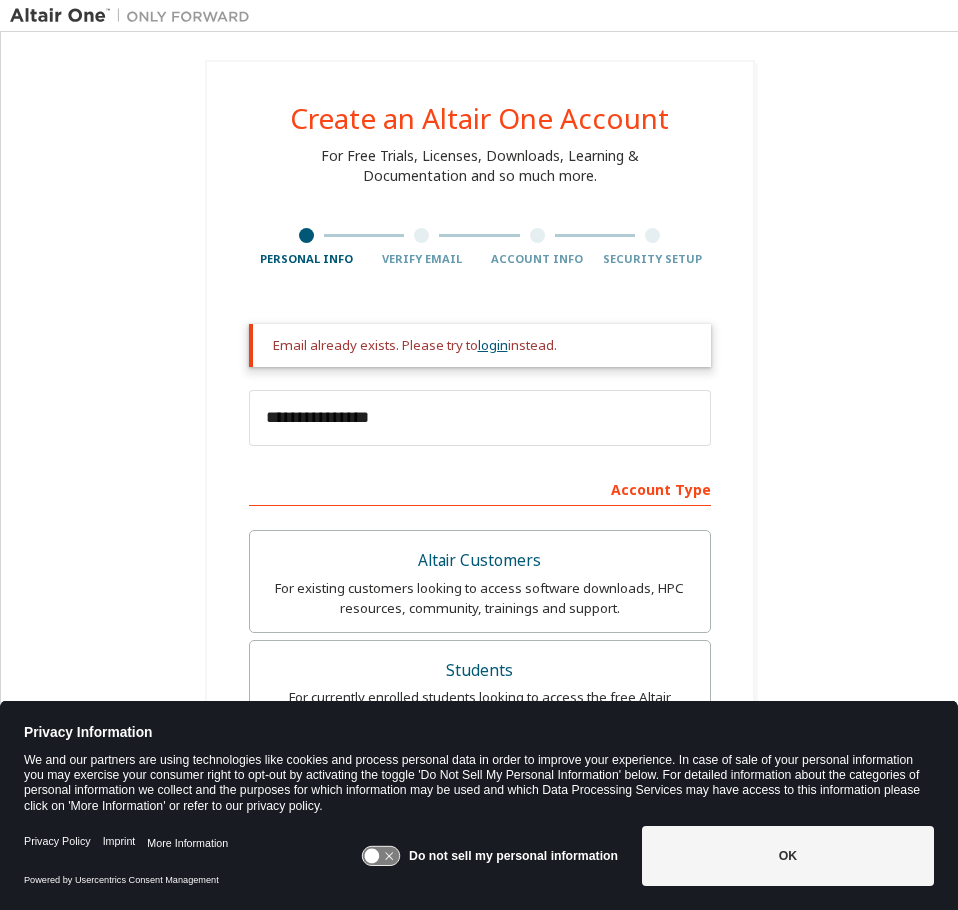 click on "login" at bounding box center (493, 345) 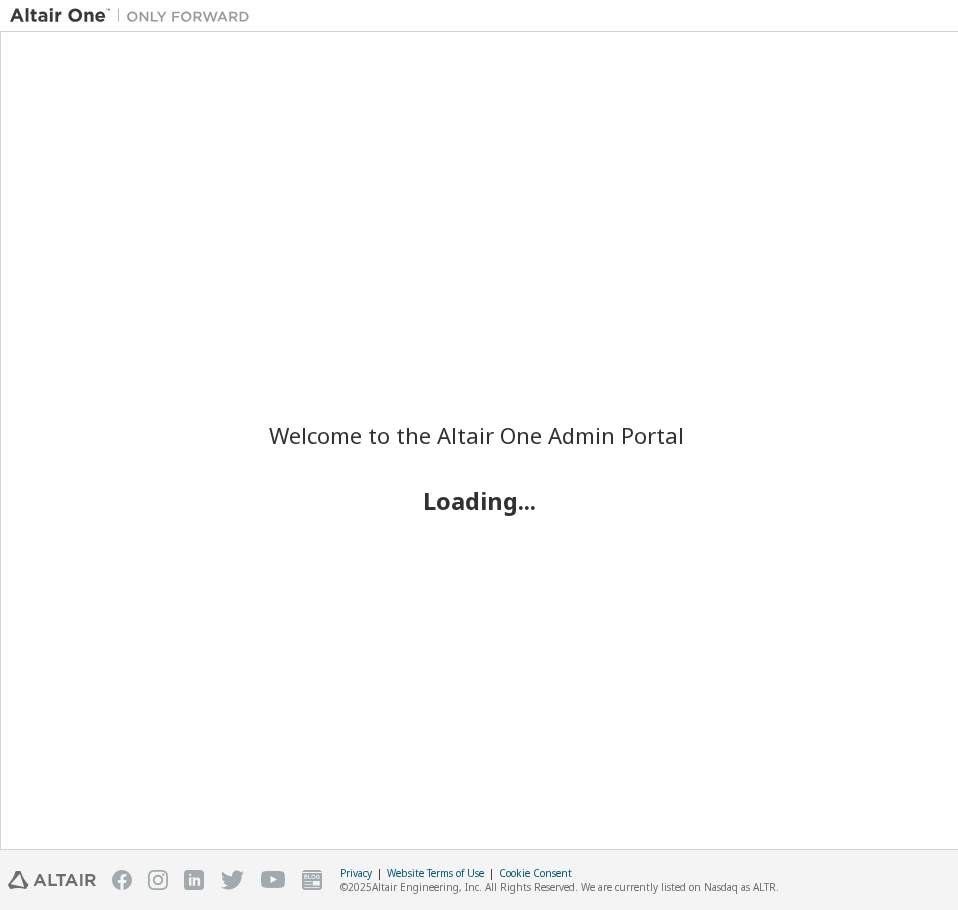 scroll, scrollTop: 0, scrollLeft: 0, axis: both 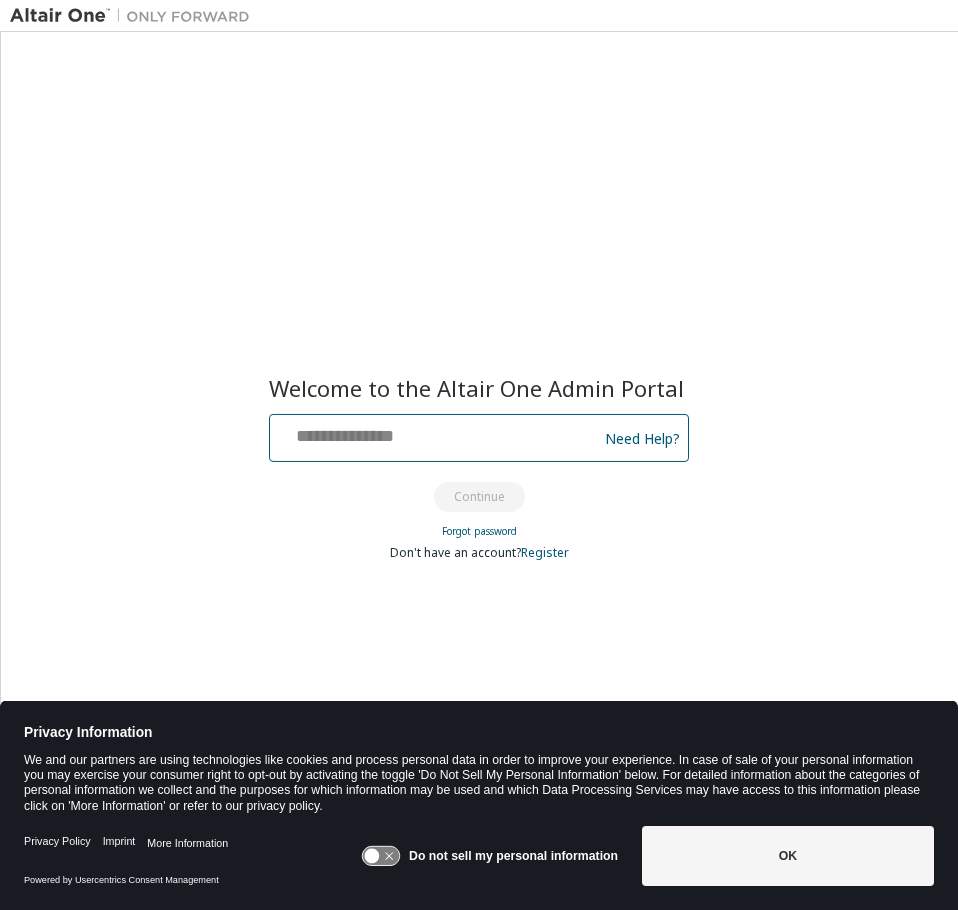 click at bounding box center [436, 433] 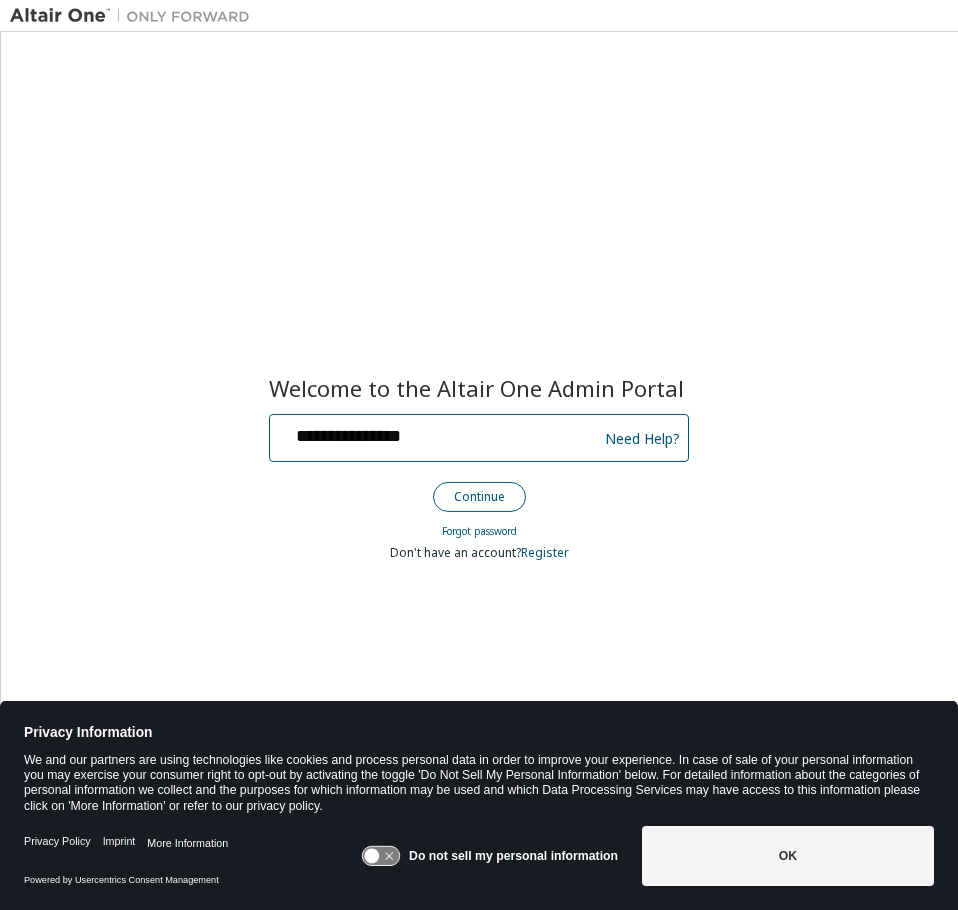 type on "**********" 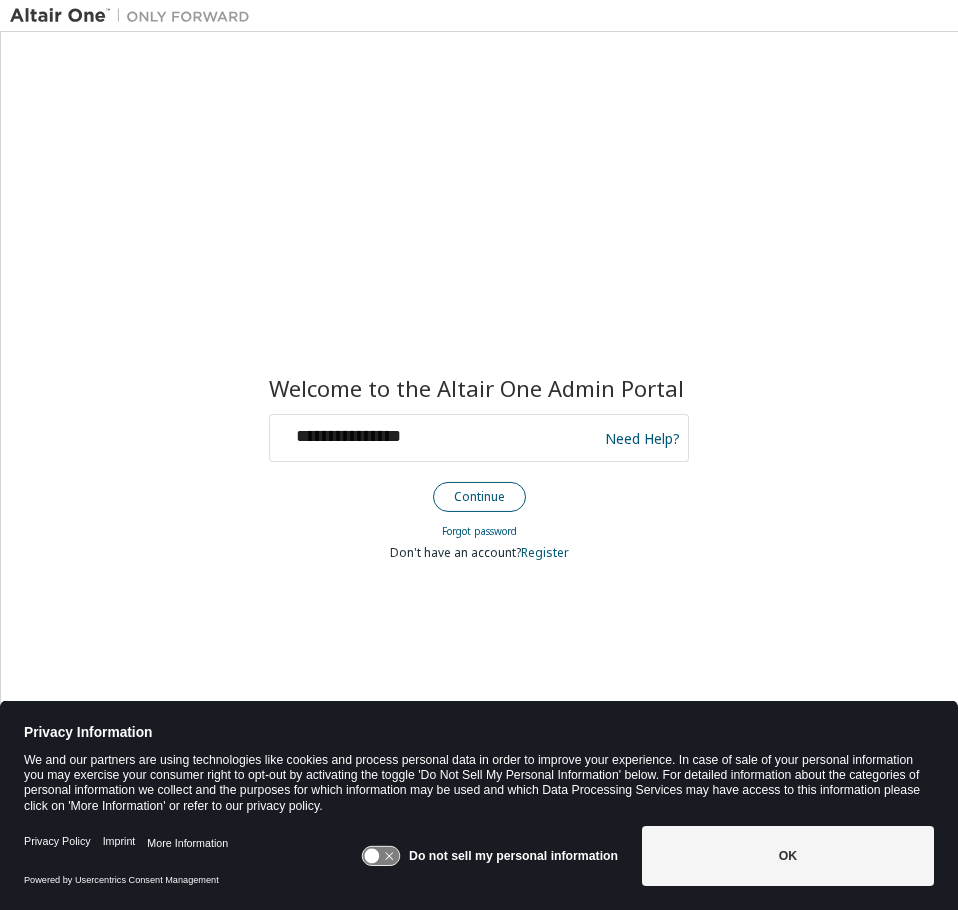 click on "Continue" at bounding box center [479, 497] 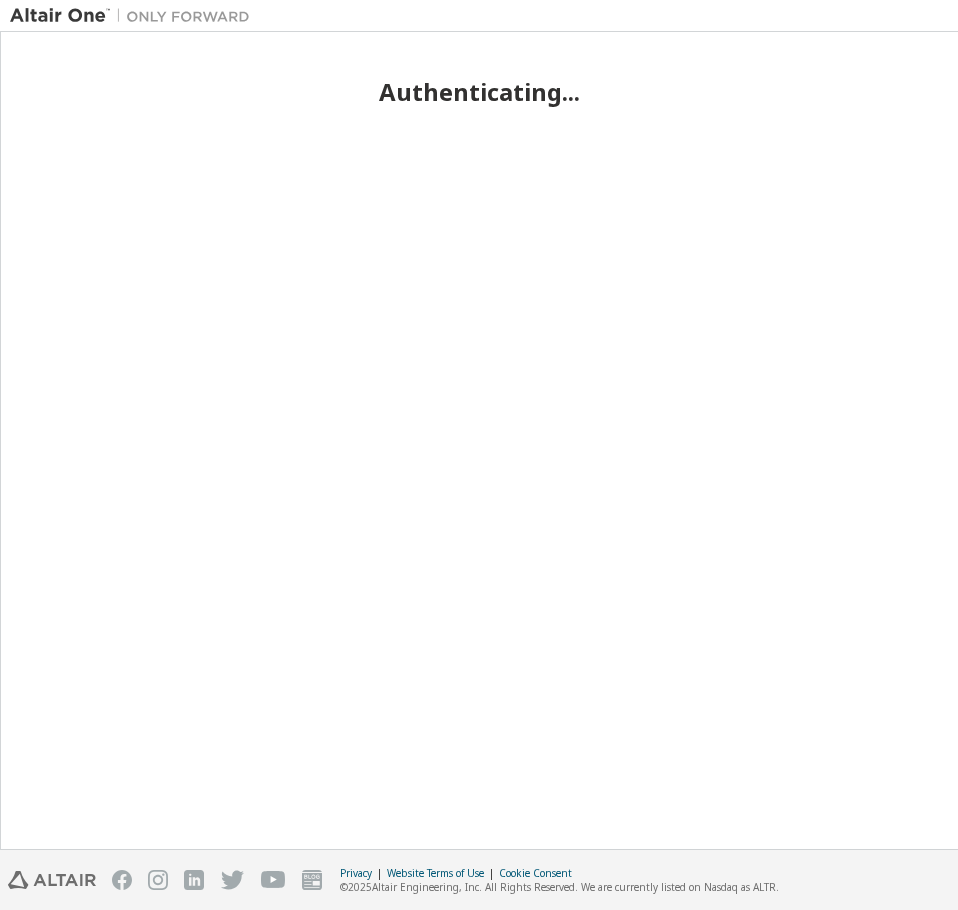 scroll, scrollTop: 0, scrollLeft: 0, axis: both 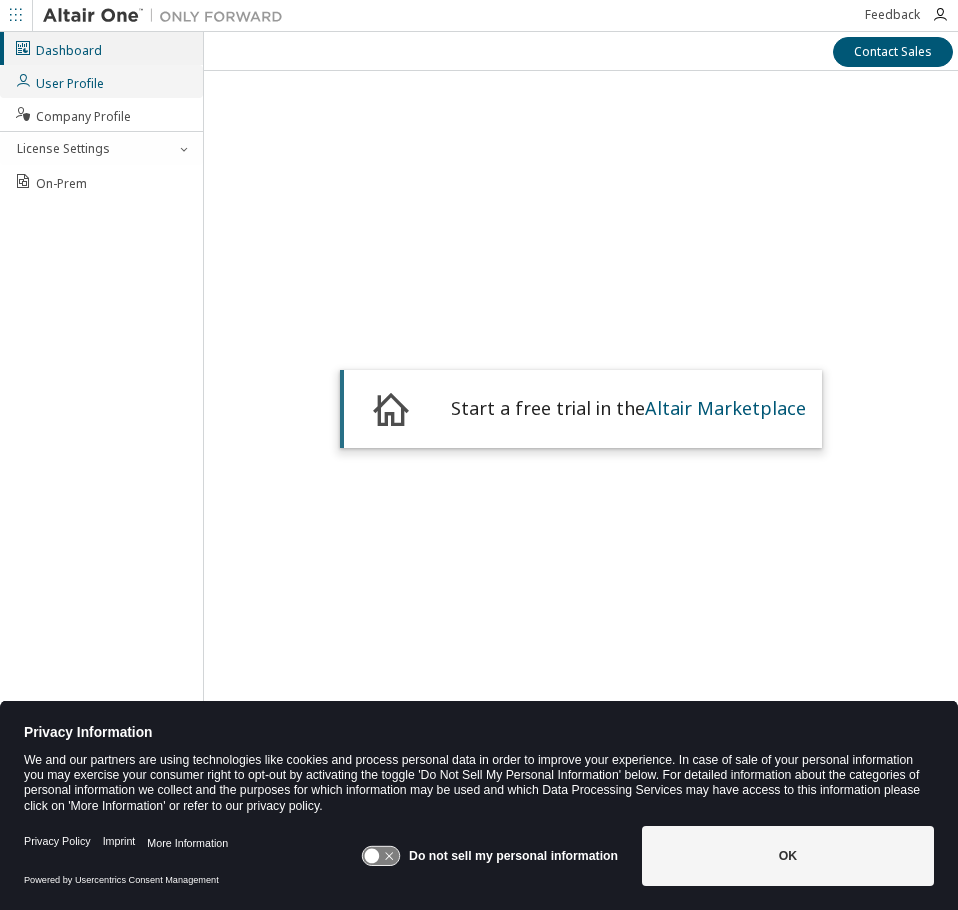 click on "User Profile" at bounding box center (59, 81) 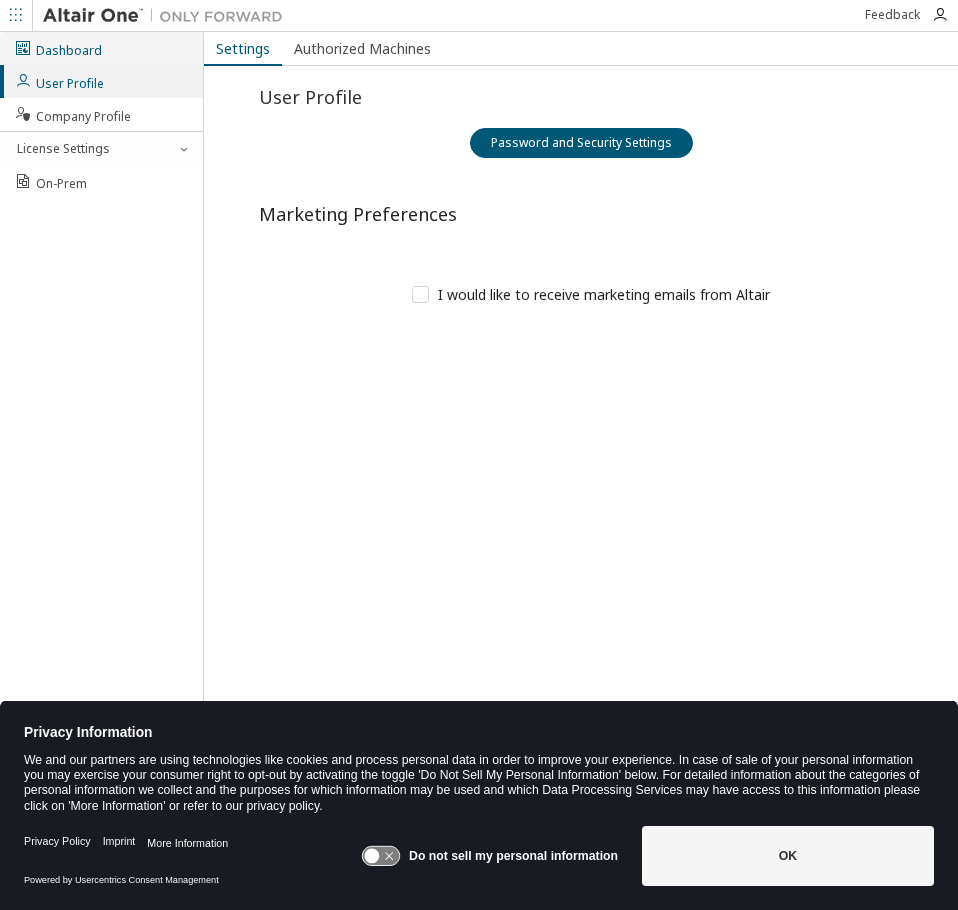 click on "Dashboard" at bounding box center (101, 48) 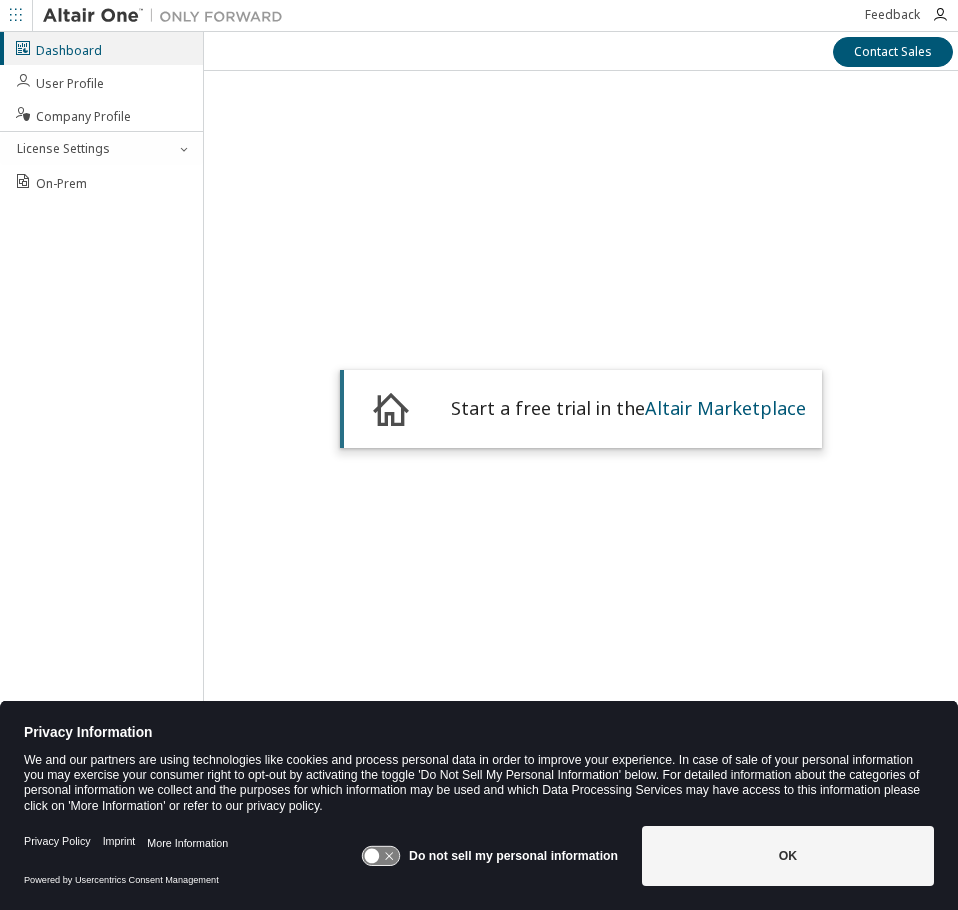 click at bounding box center [16, 16] 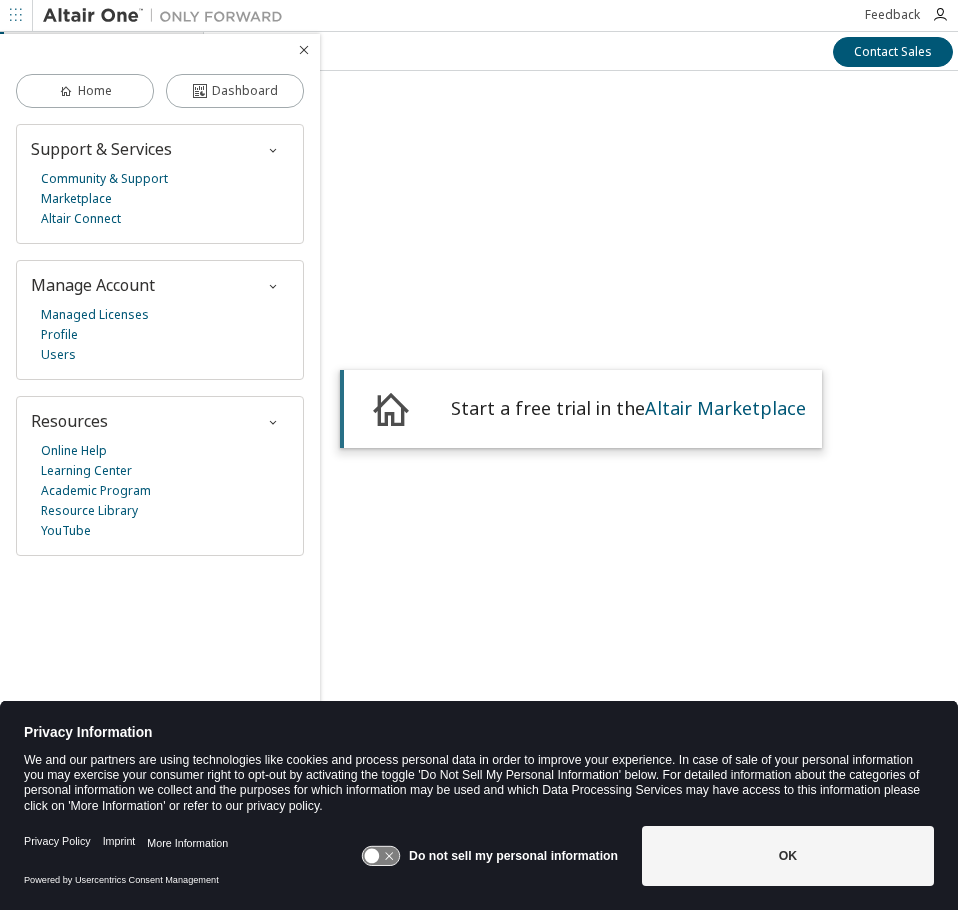 click on "Start a free trial in the  Altair Marketplace" at bounding box center (581, 400) 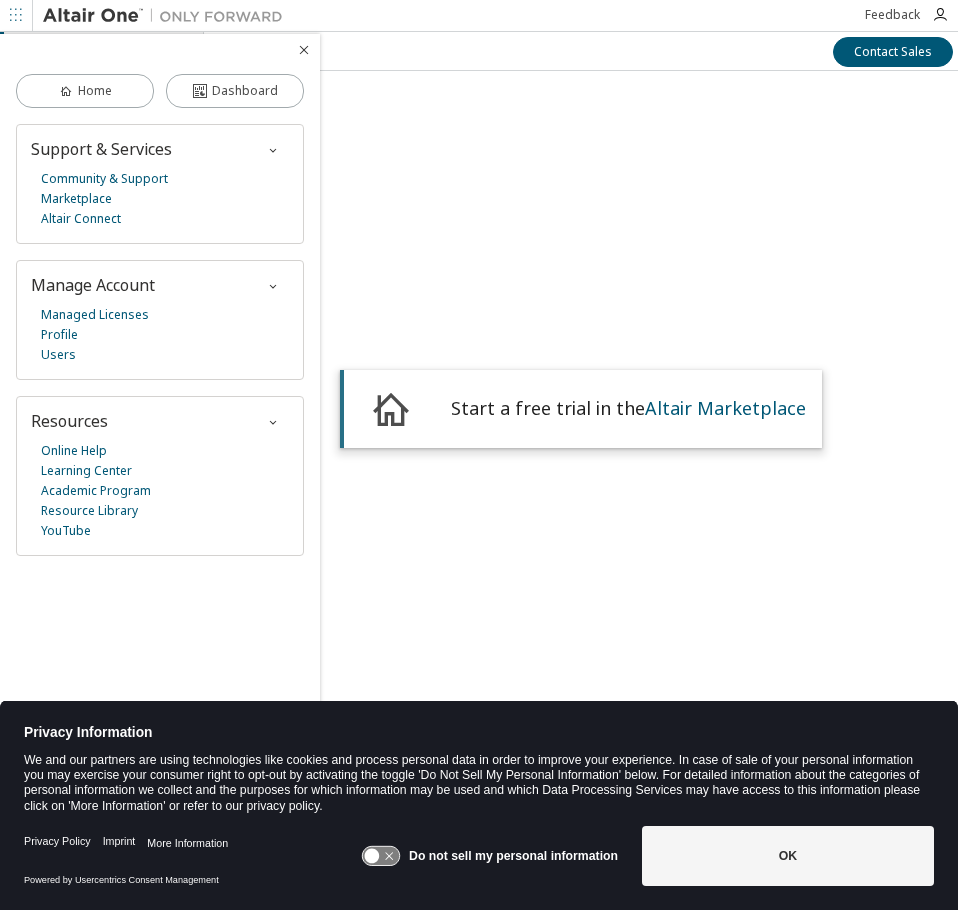 click at bounding box center [304, 50] 